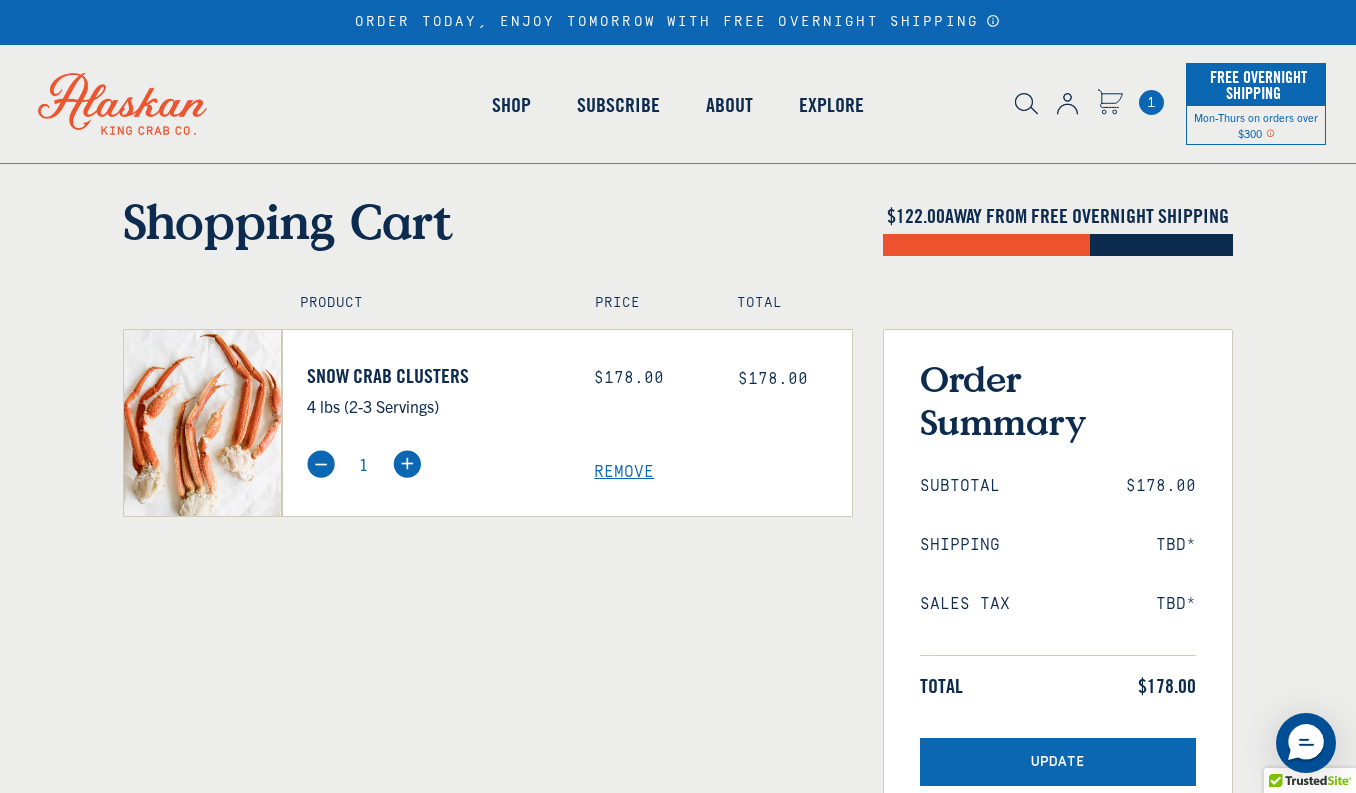 scroll, scrollTop: 172, scrollLeft: 0, axis: vertical 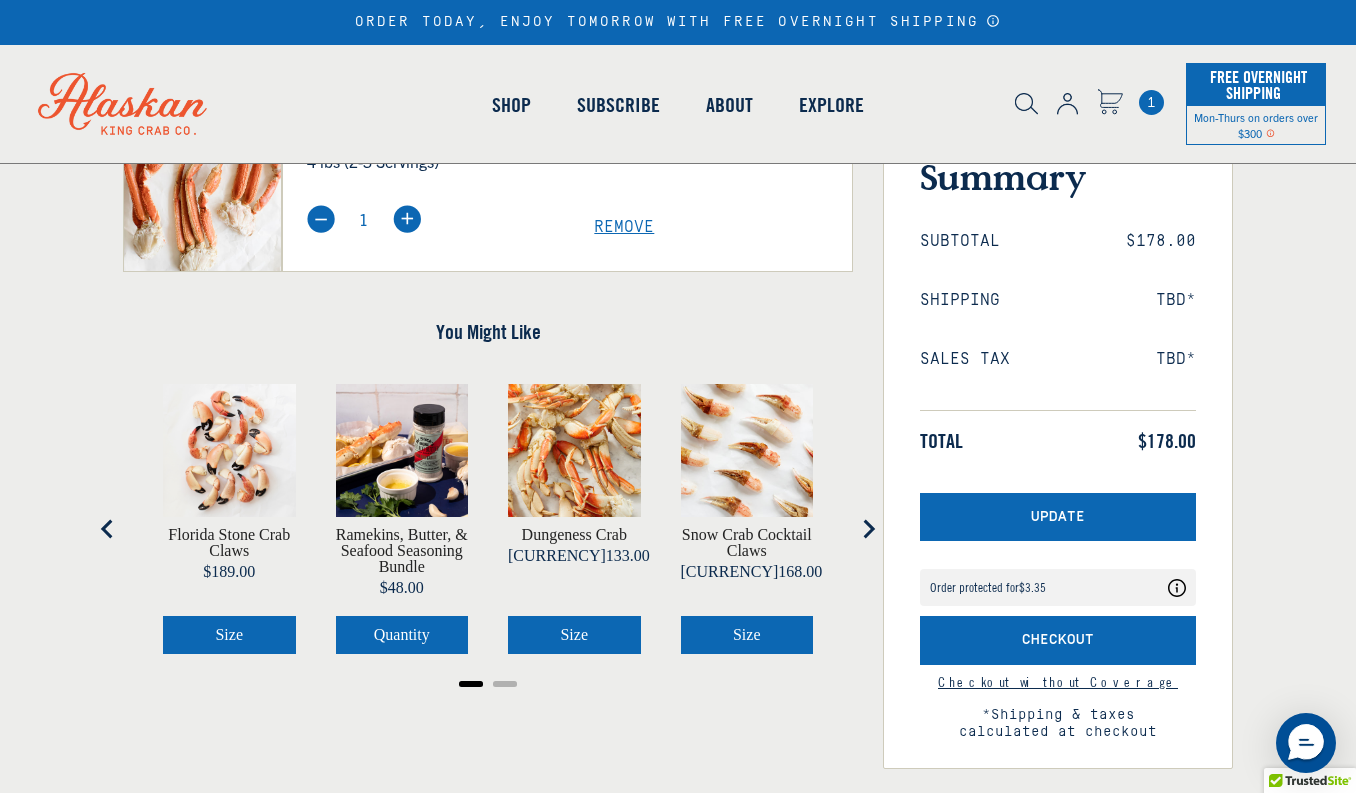 click at bounding box center [407, 219] 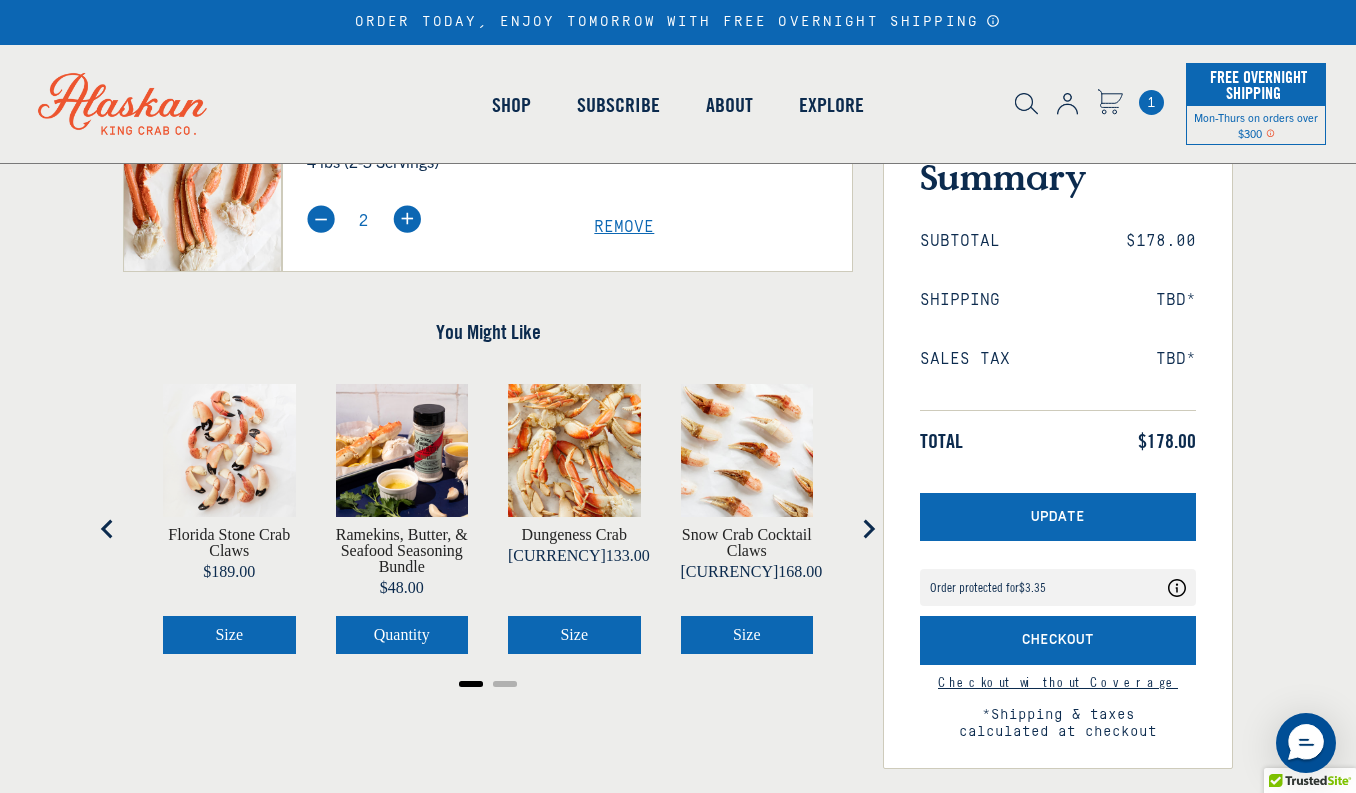 scroll, scrollTop: 287, scrollLeft: 0, axis: vertical 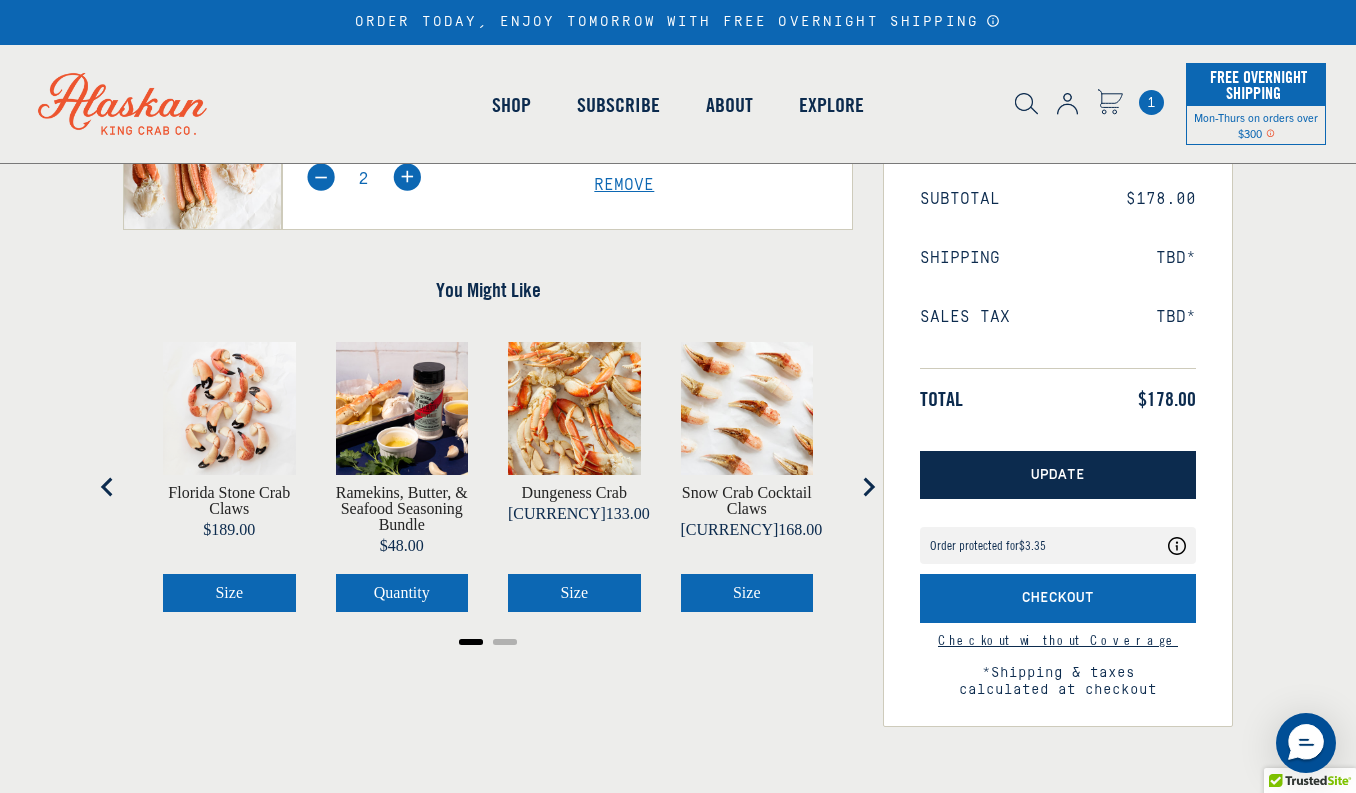 click on "Update" at bounding box center [1058, 475] 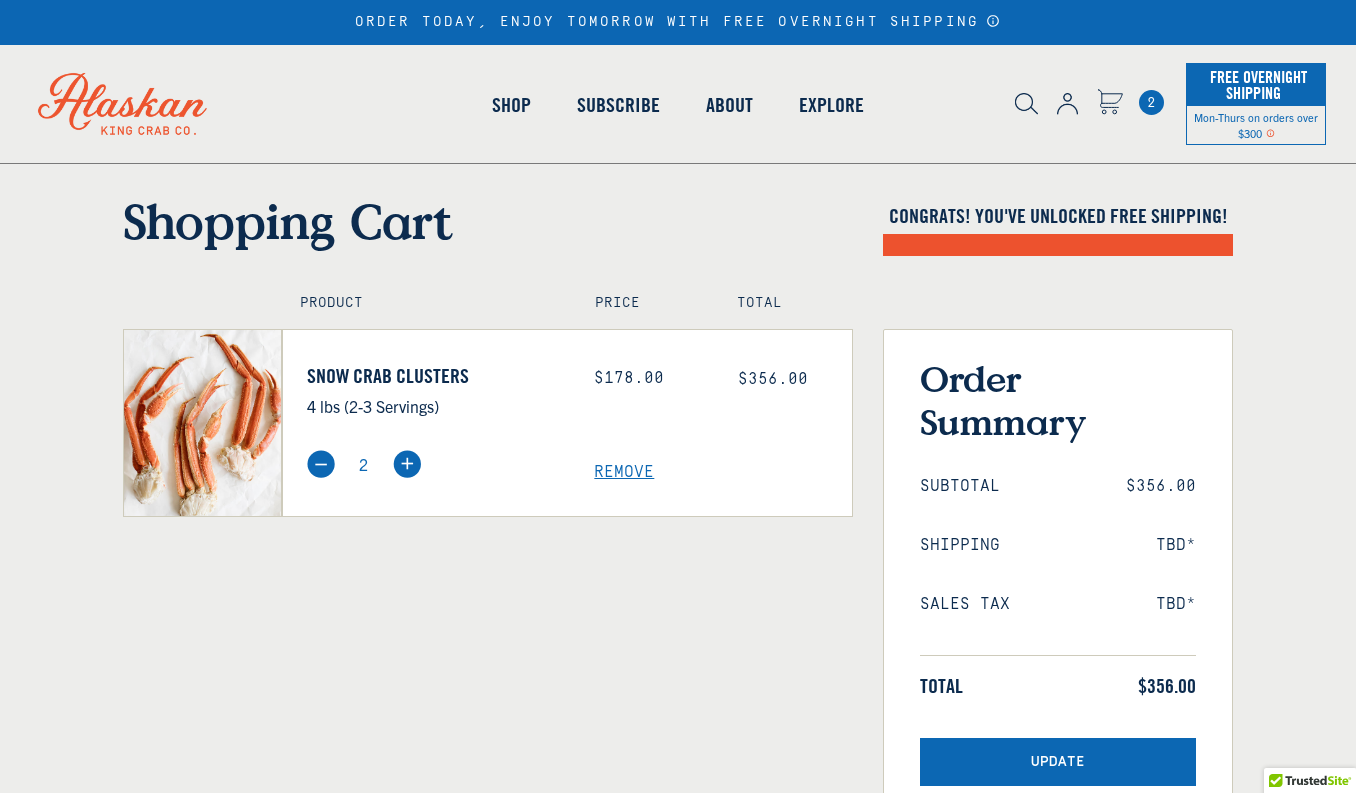 scroll, scrollTop: 0, scrollLeft: 0, axis: both 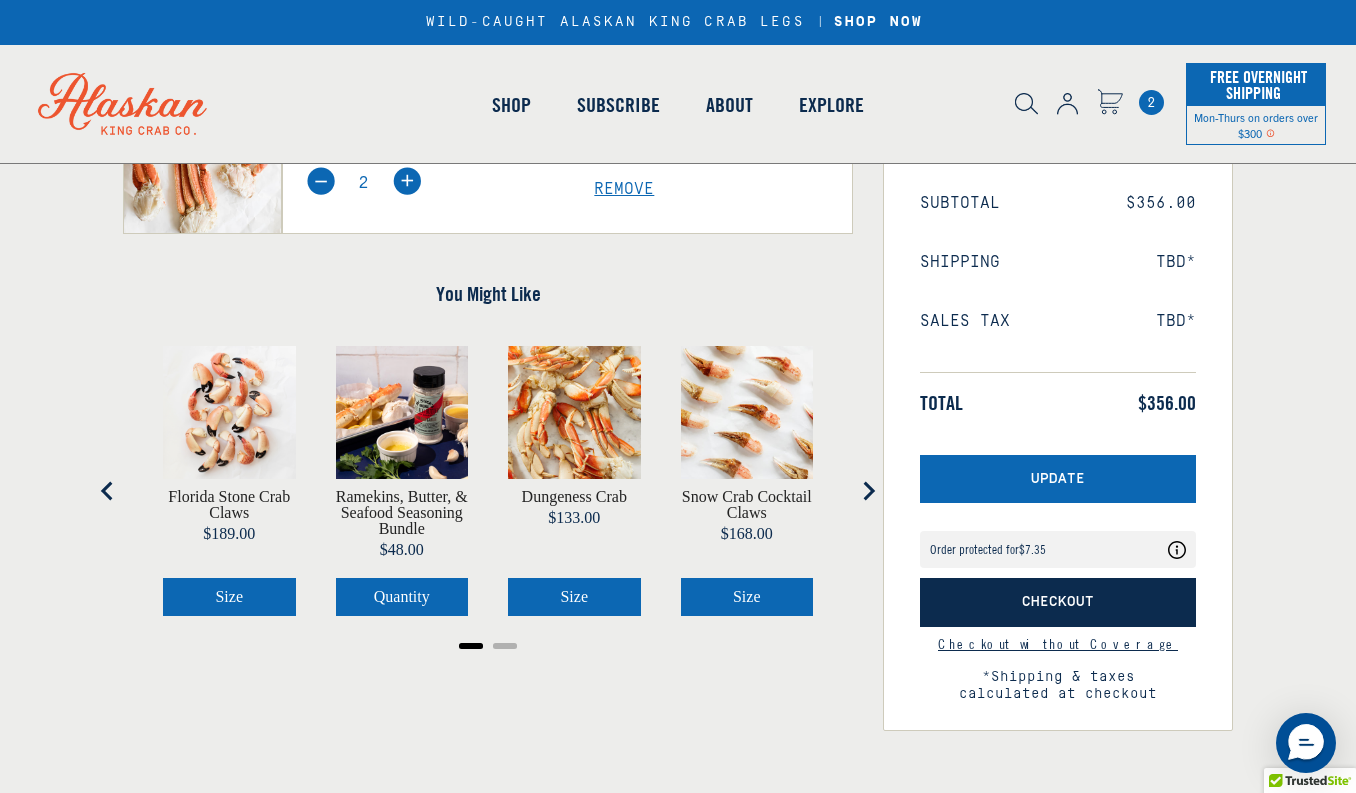 drag, startPoint x: 1059, startPoint y: 730, endPoint x: 1061, endPoint y: 605, distance: 125.016 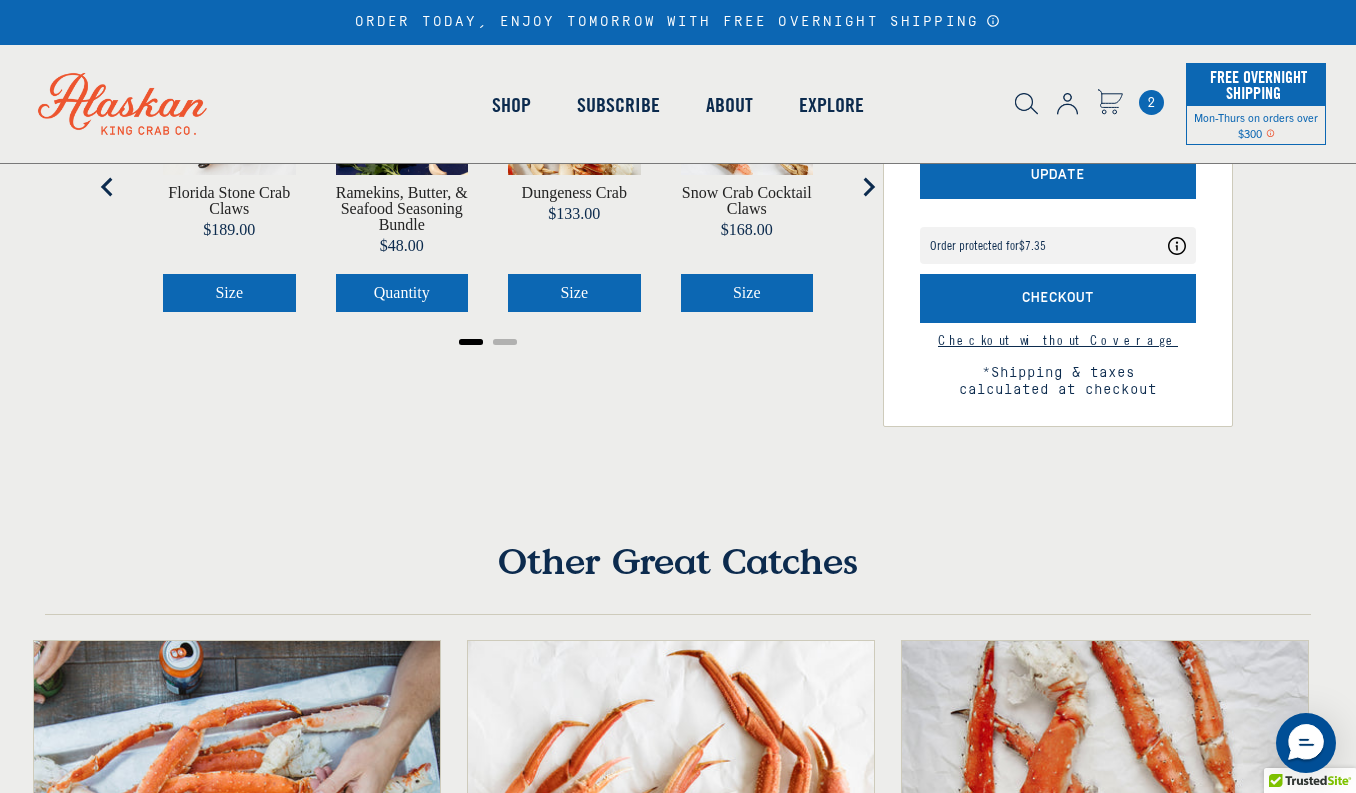 click 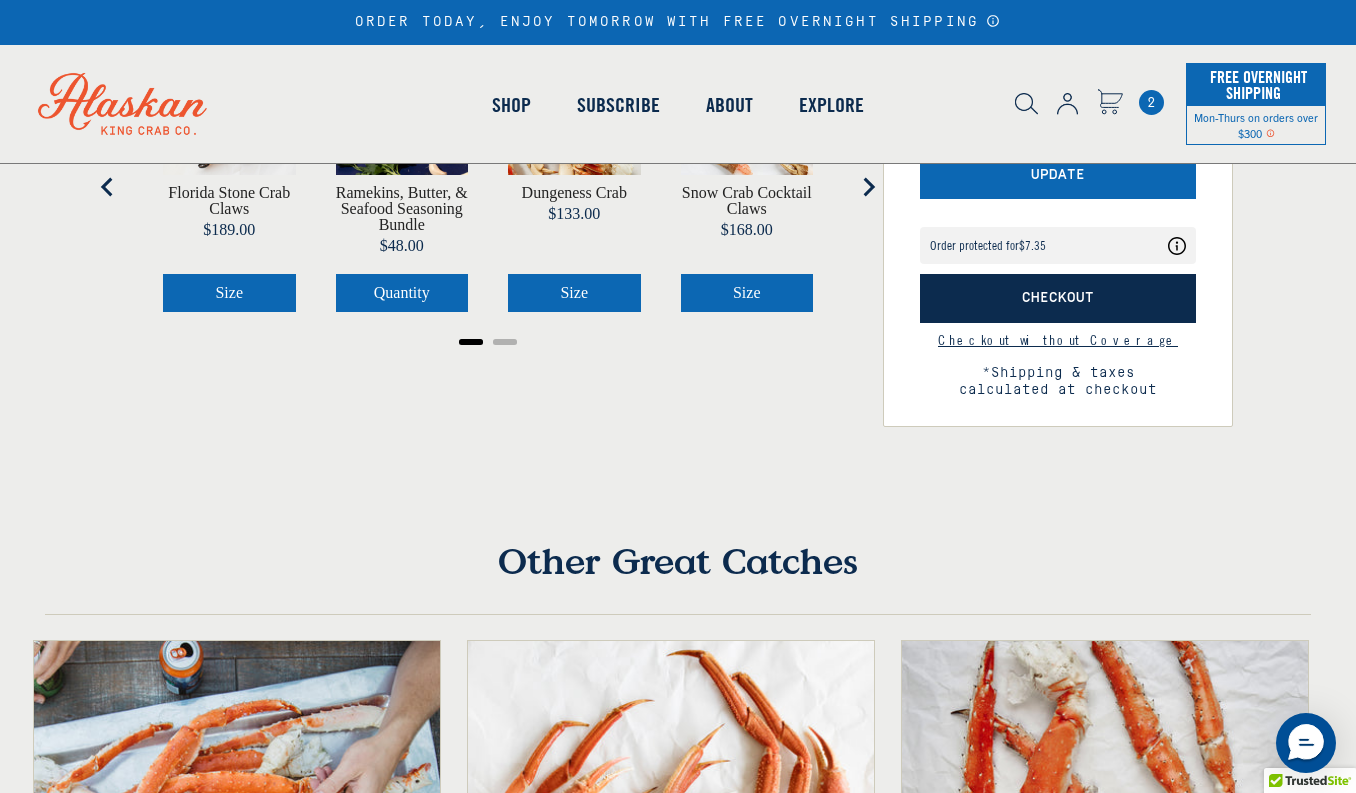click on "2" at bounding box center [1151, 102] 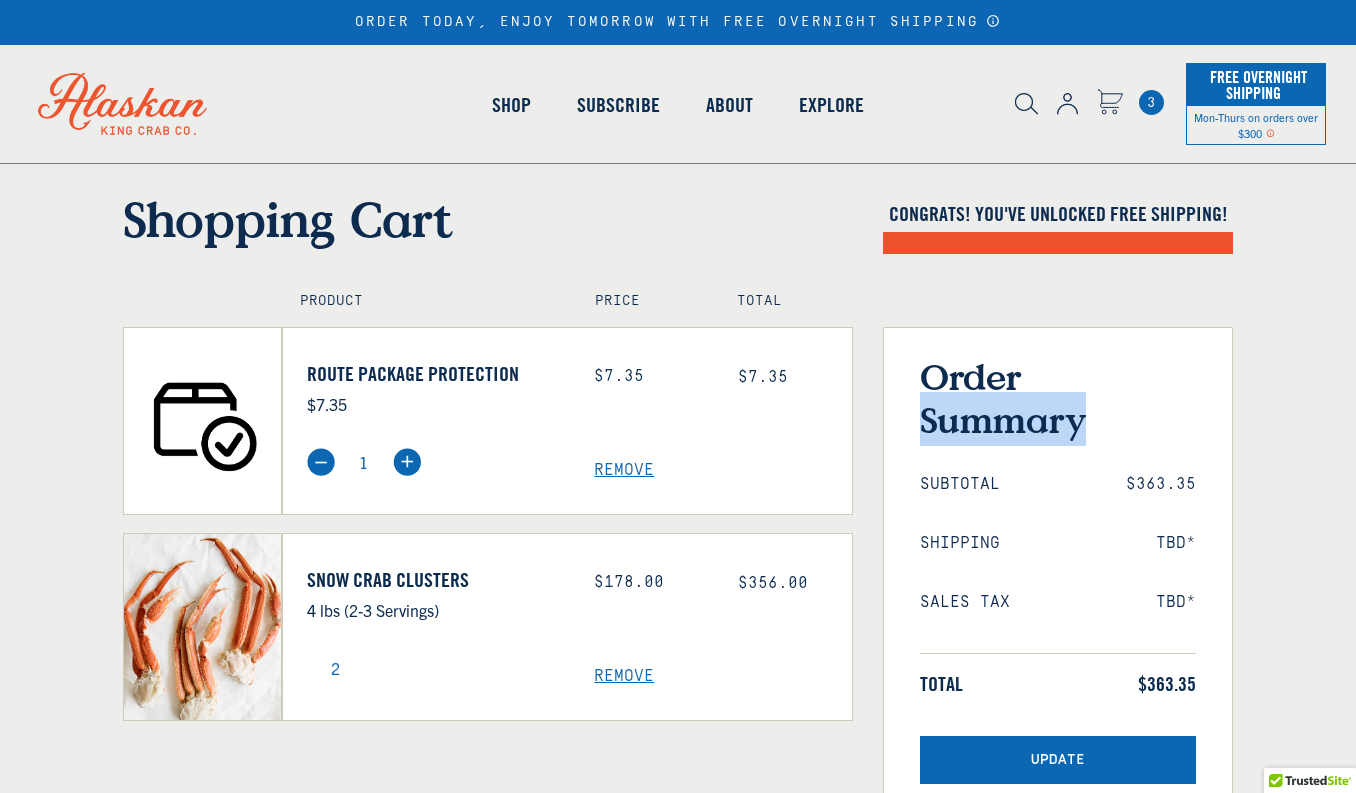 scroll, scrollTop: 2, scrollLeft: 0, axis: vertical 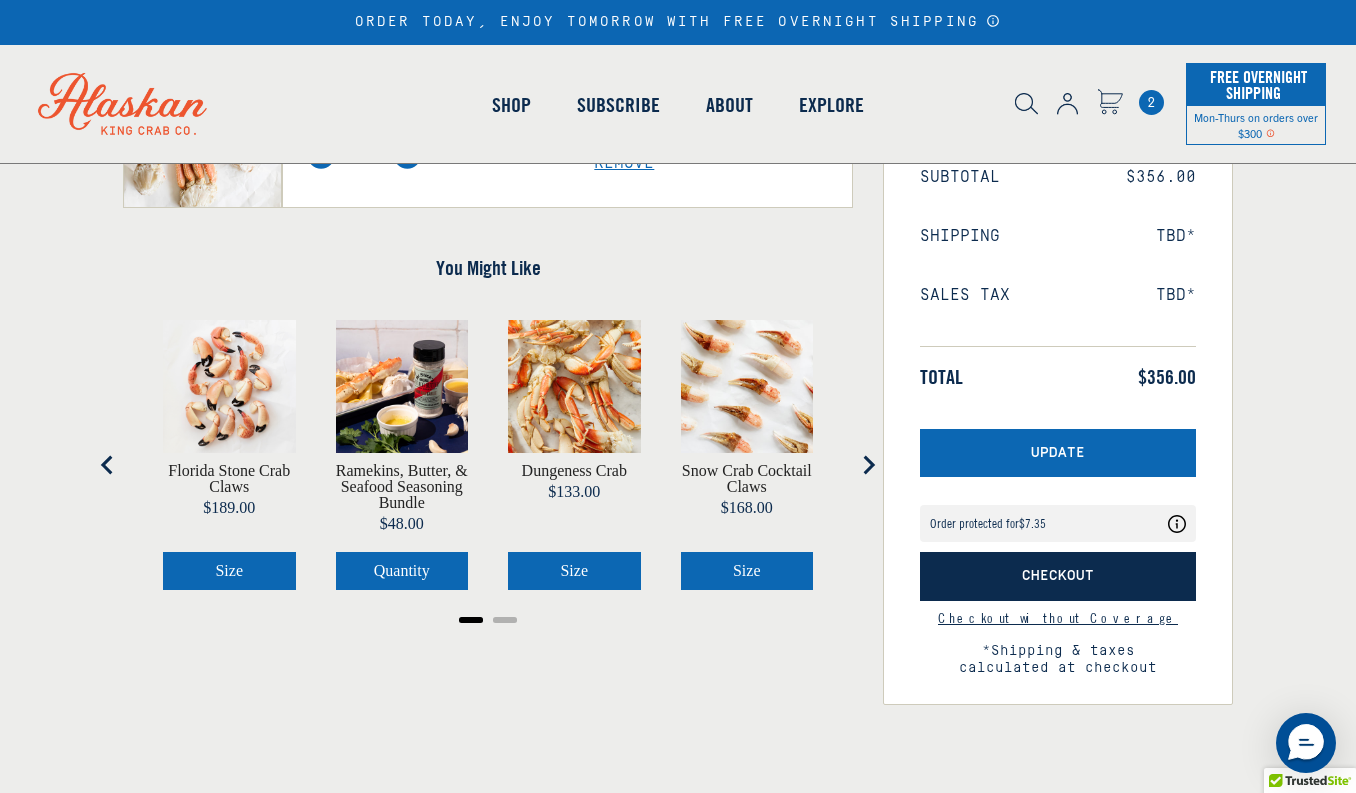 click on "Checkout" at bounding box center (1058, 576) 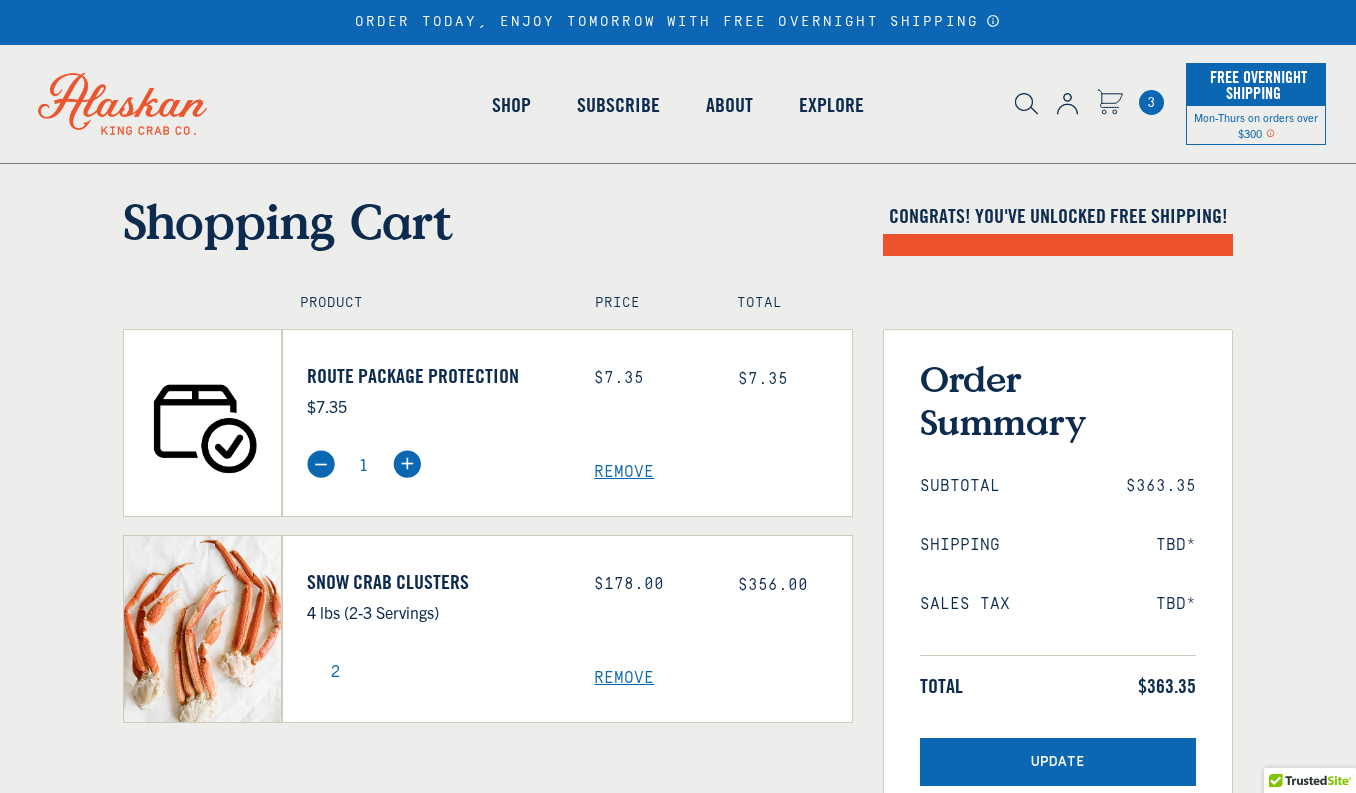 scroll, scrollTop: 0, scrollLeft: 0, axis: both 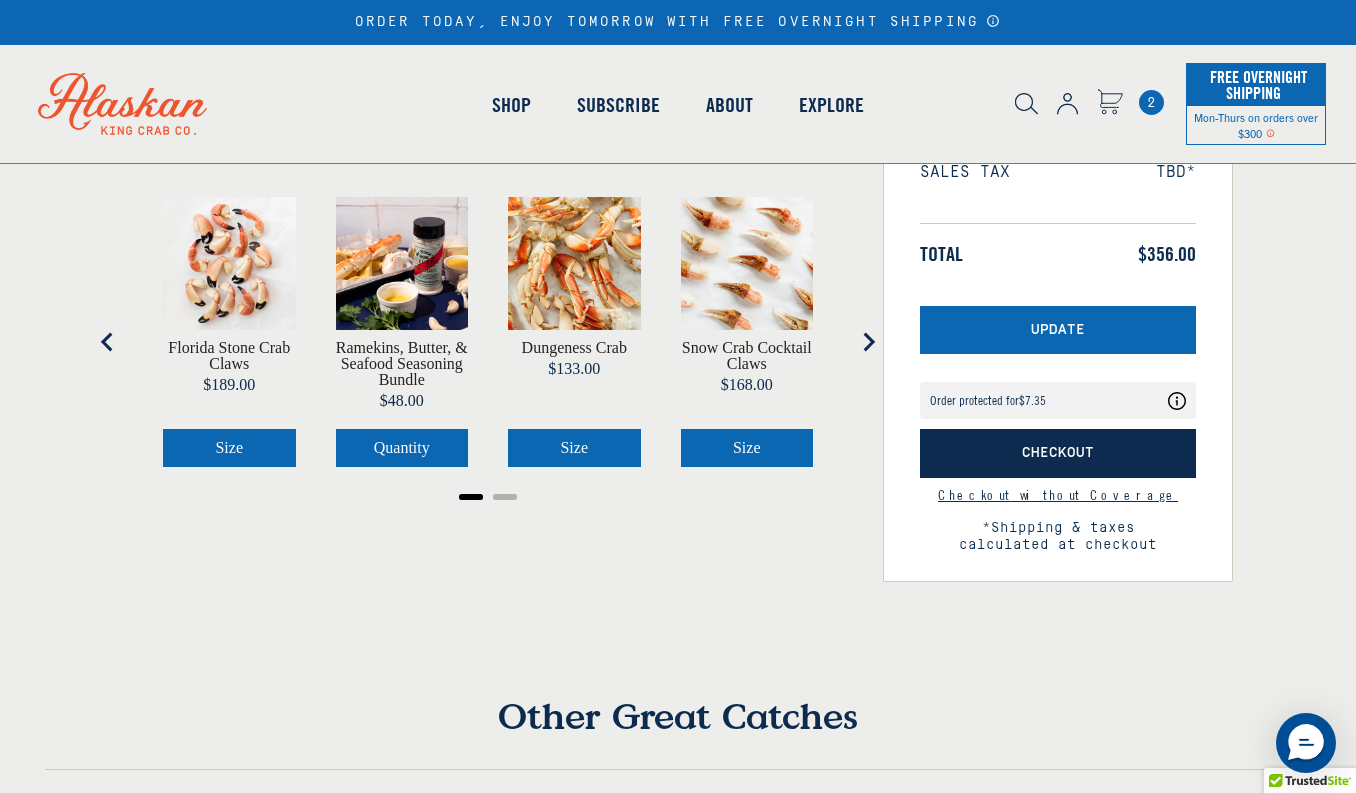 click on "Checkout" at bounding box center [1058, 453] 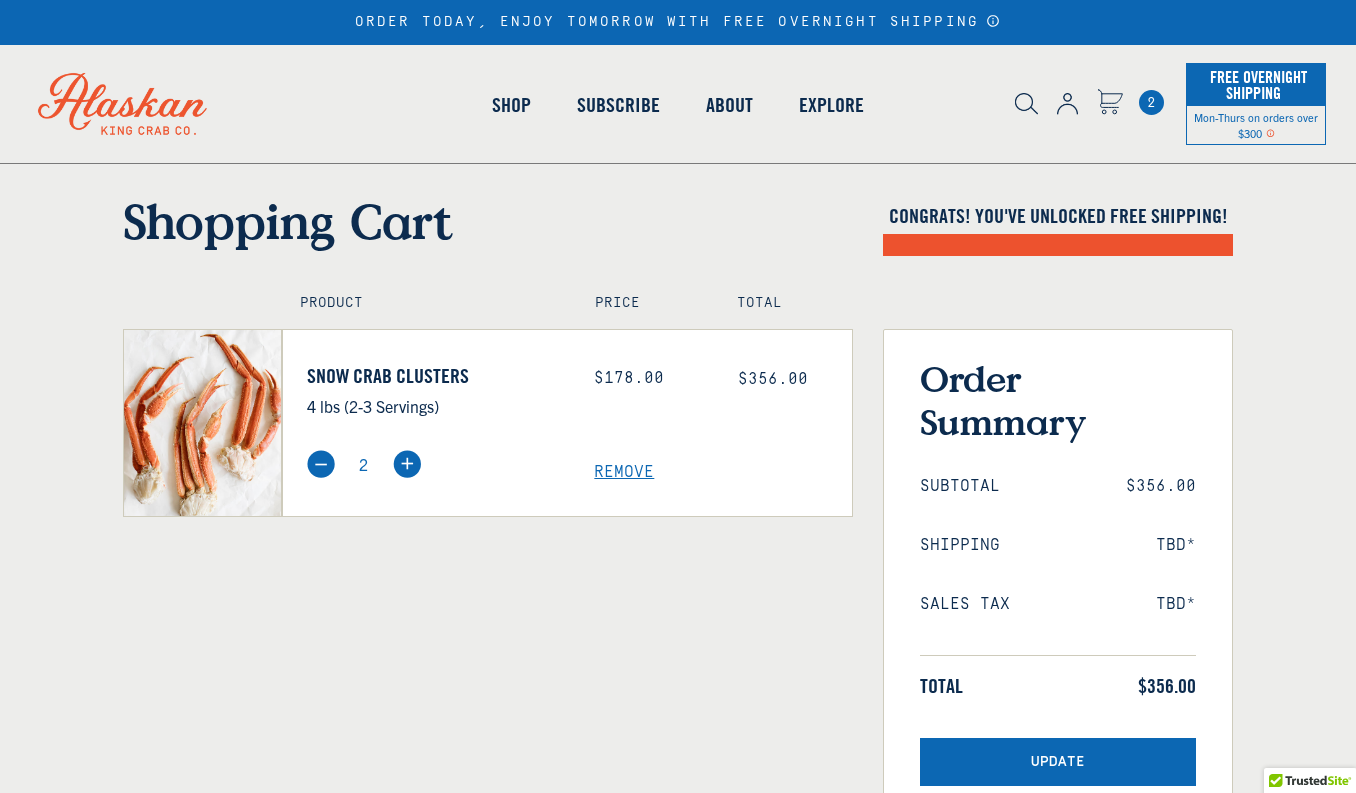 scroll, scrollTop: 422, scrollLeft: 0, axis: vertical 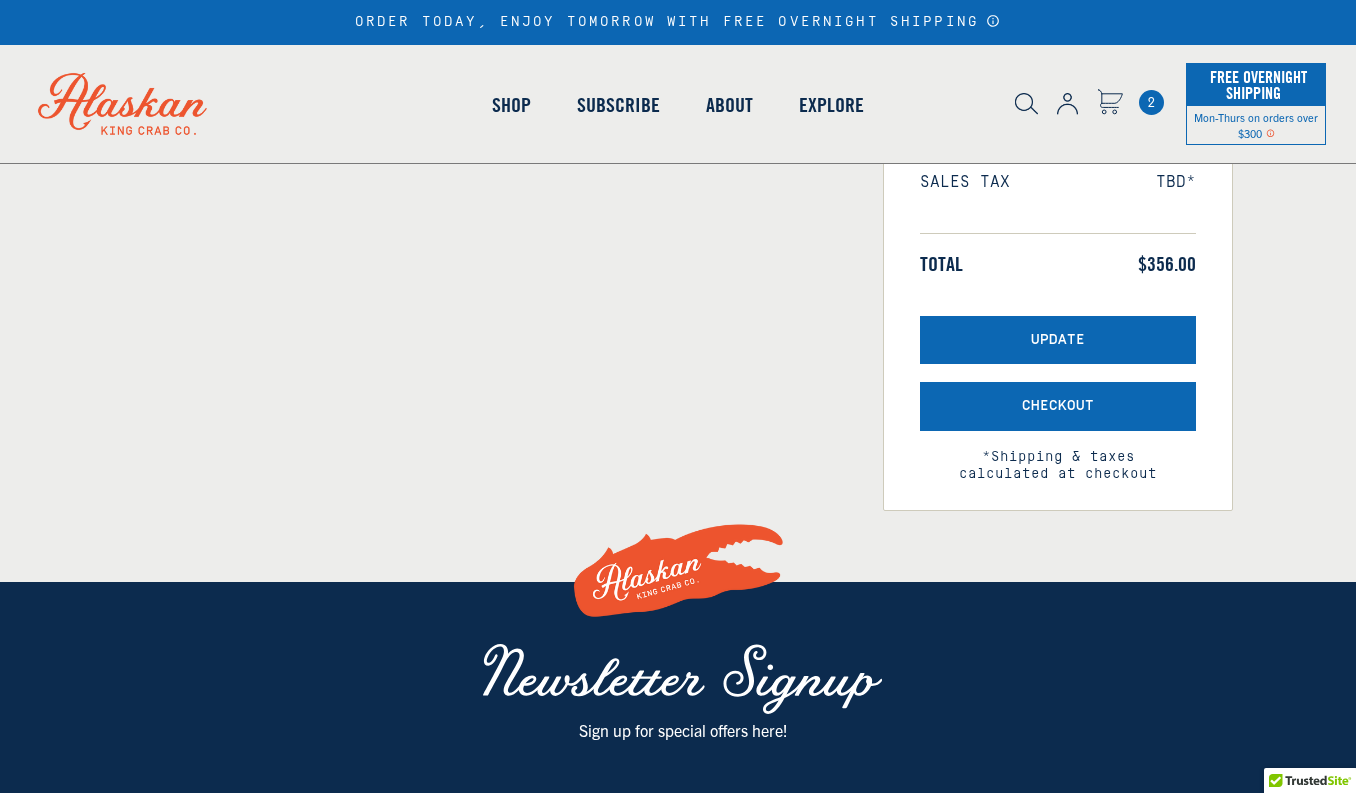 click on "Remove" at bounding box center [723, 50] 